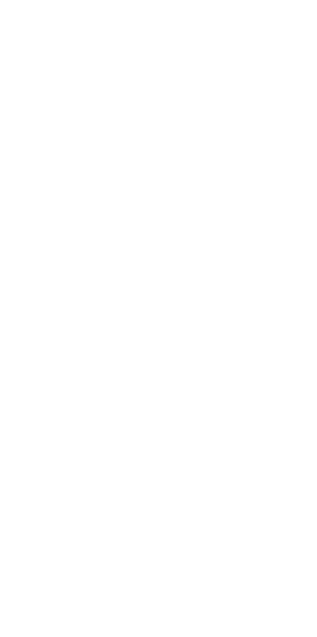 scroll, scrollTop: 0, scrollLeft: 0, axis: both 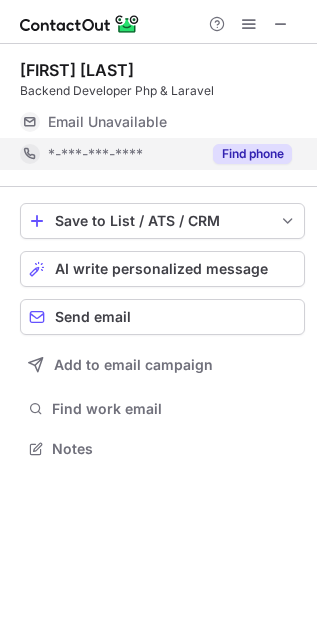 click on "Find phone" at bounding box center [252, 154] 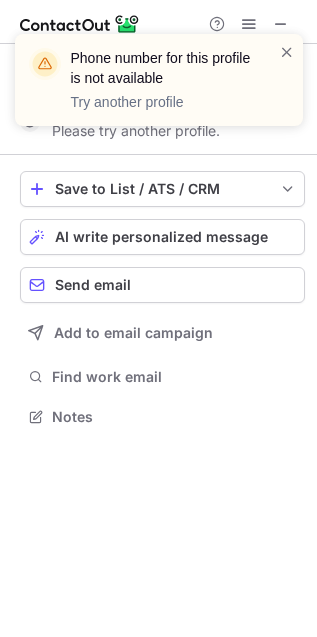scroll, scrollTop: 403, scrollLeft: 317, axis: both 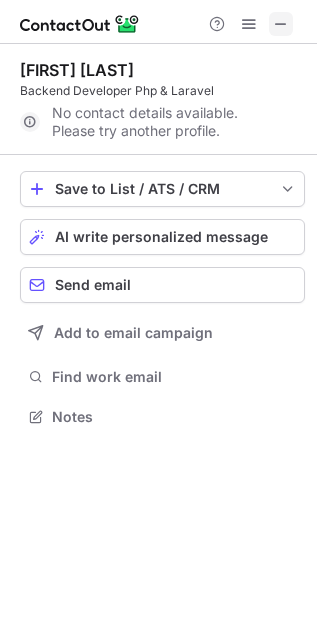 click at bounding box center [281, 24] 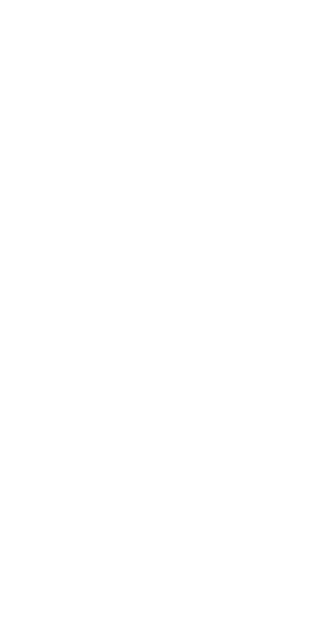 scroll, scrollTop: 0, scrollLeft: 0, axis: both 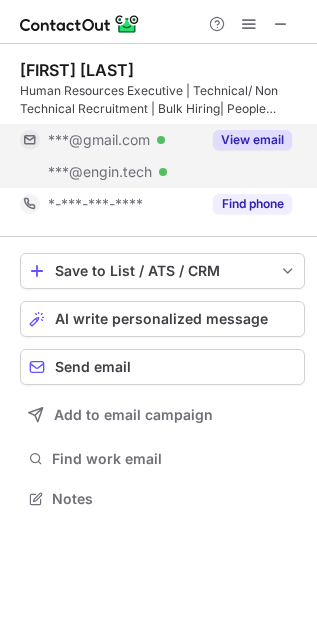 click on "View email" at bounding box center [252, 140] 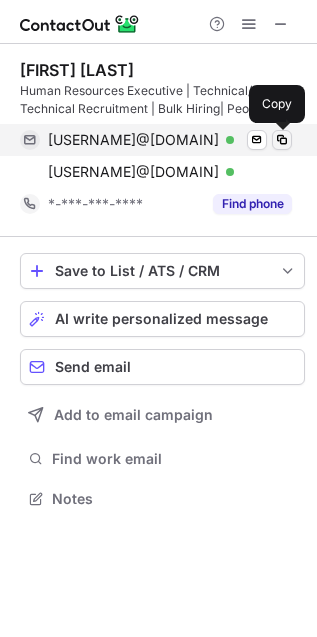 click at bounding box center (282, 140) 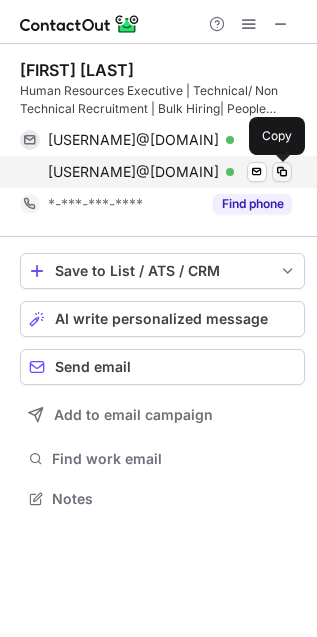 click at bounding box center [282, 172] 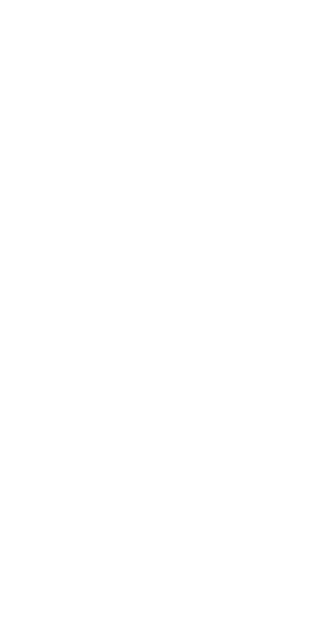scroll, scrollTop: 0, scrollLeft: 0, axis: both 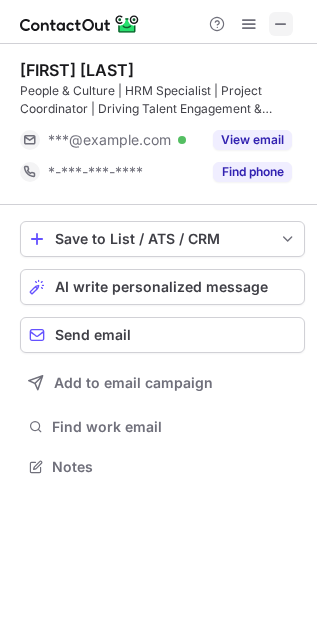 click at bounding box center [281, 24] 